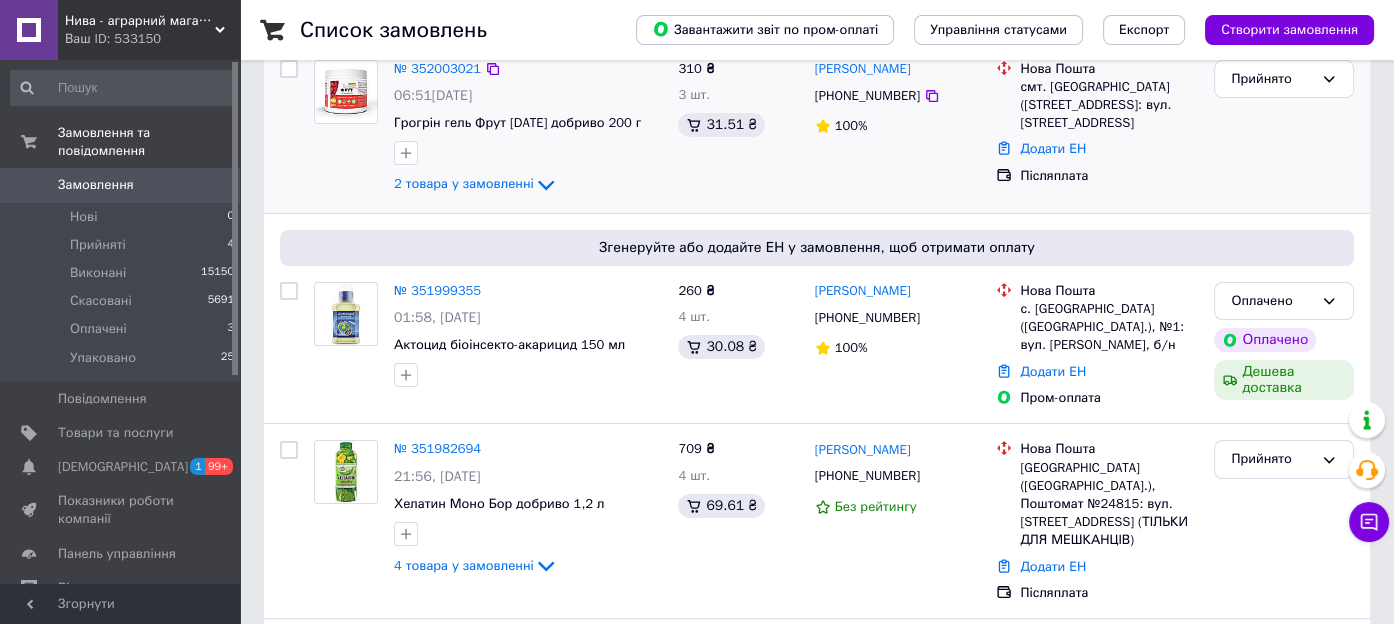 scroll, scrollTop: 400, scrollLeft: 0, axis: vertical 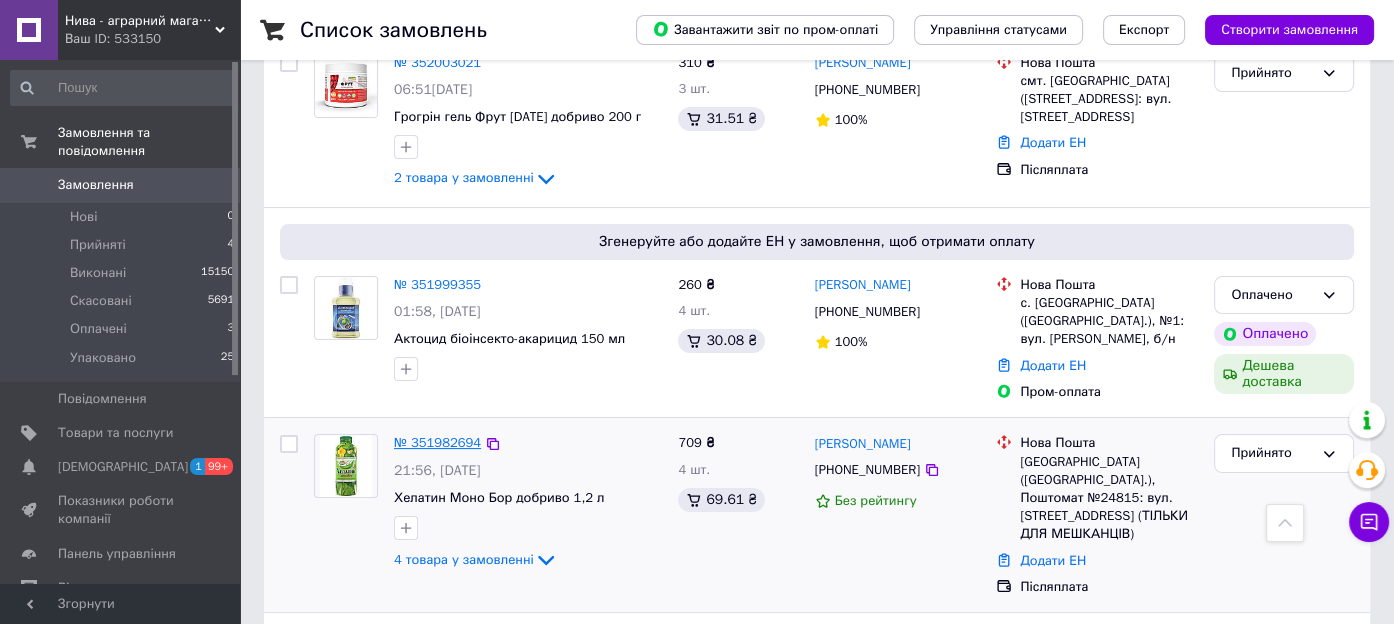 click on "№ 351982694" at bounding box center [437, 442] 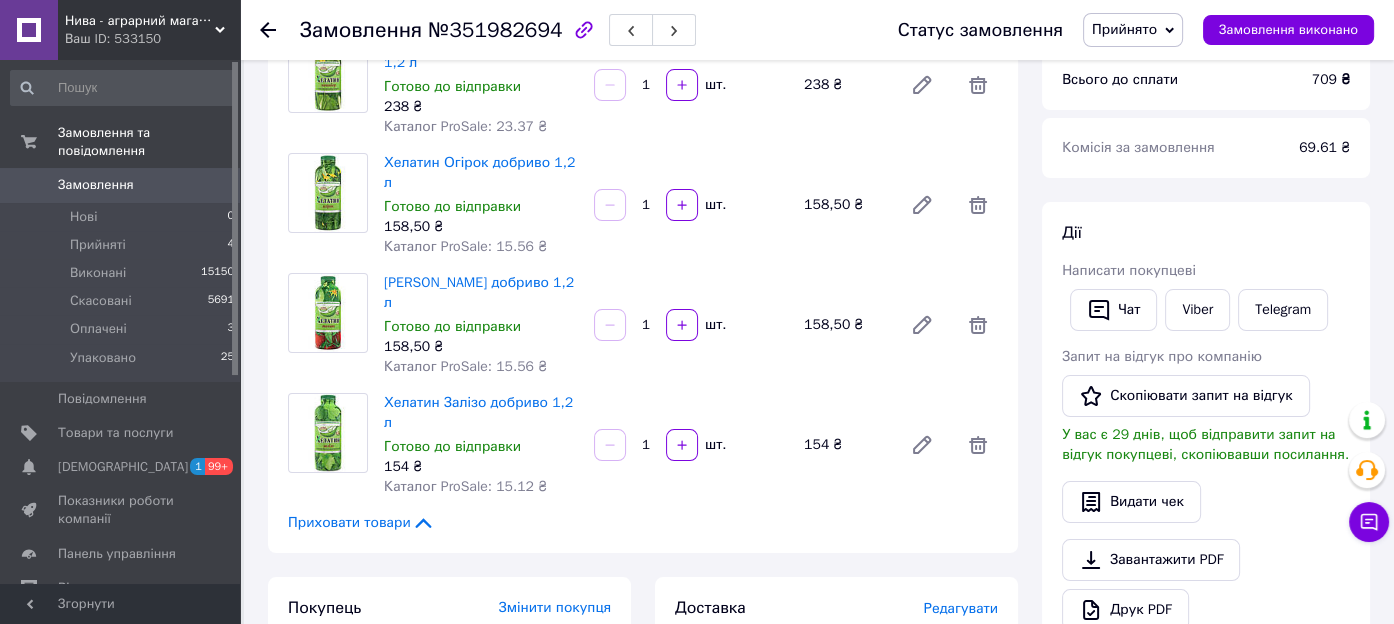 scroll, scrollTop: 200, scrollLeft: 0, axis: vertical 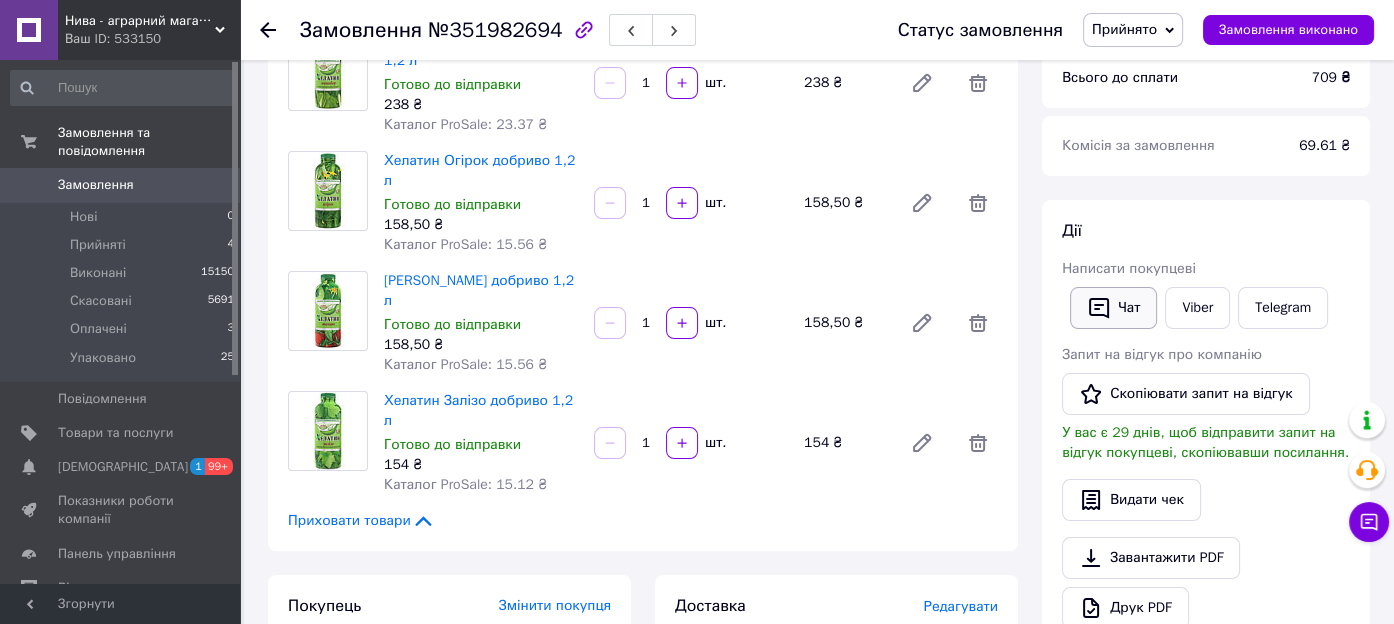 click on "Чат" at bounding box center (1113, 308) 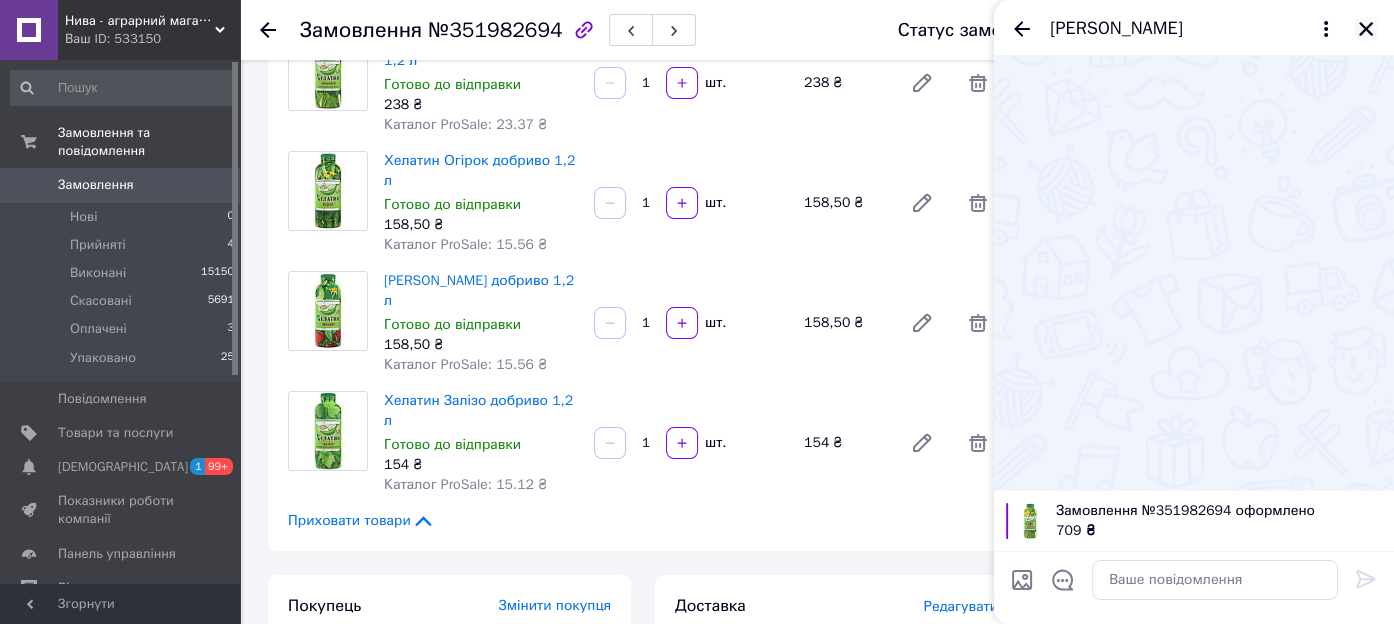 click 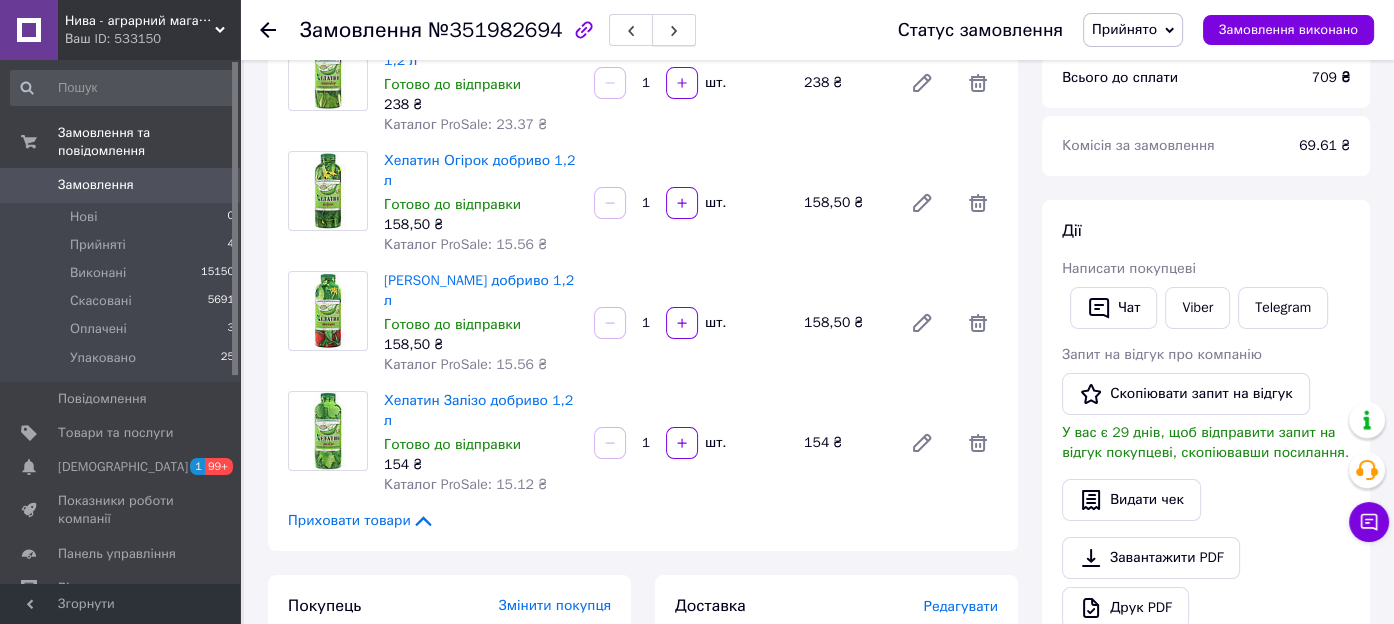 click 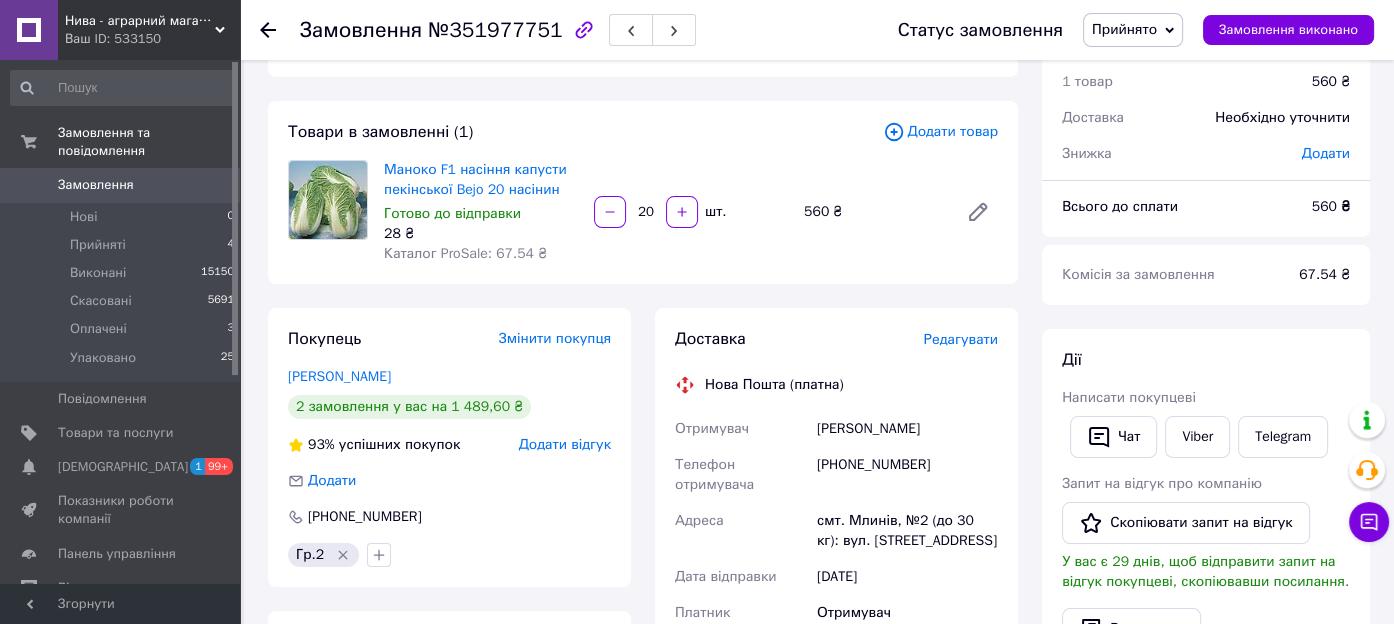 scroll, scrollTop: 99, scrollLeft: 0, axis: vertical 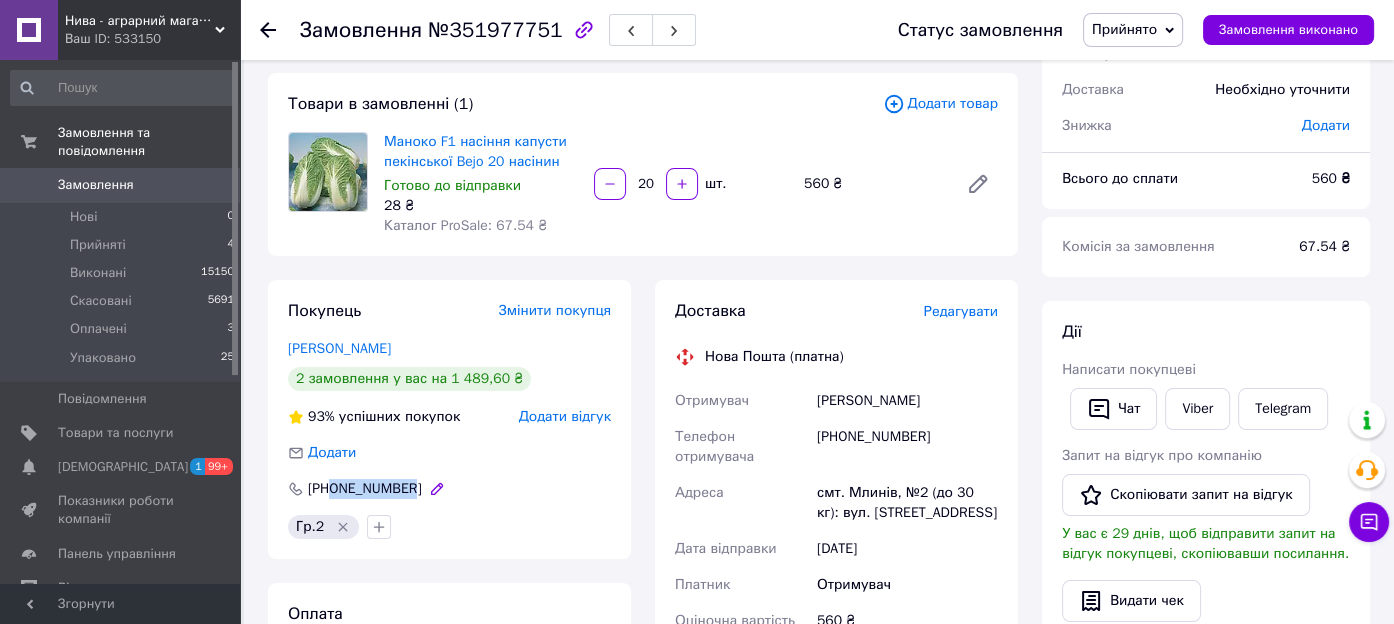 drag, startPoint x: 398, startPoint y: 489, endPoint x: 333, endPoint y: 497, distance: 65.490456 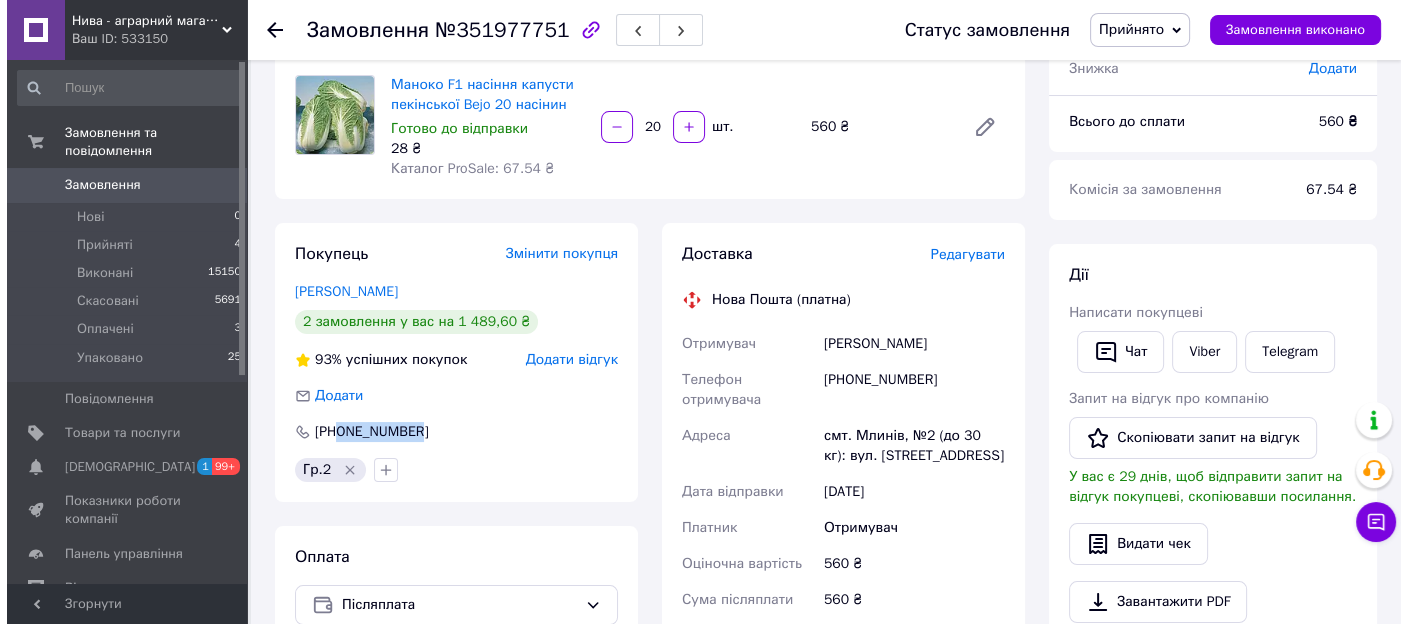 scroll, scrollTop: 200, scrollLeft: 0, axis: vertical 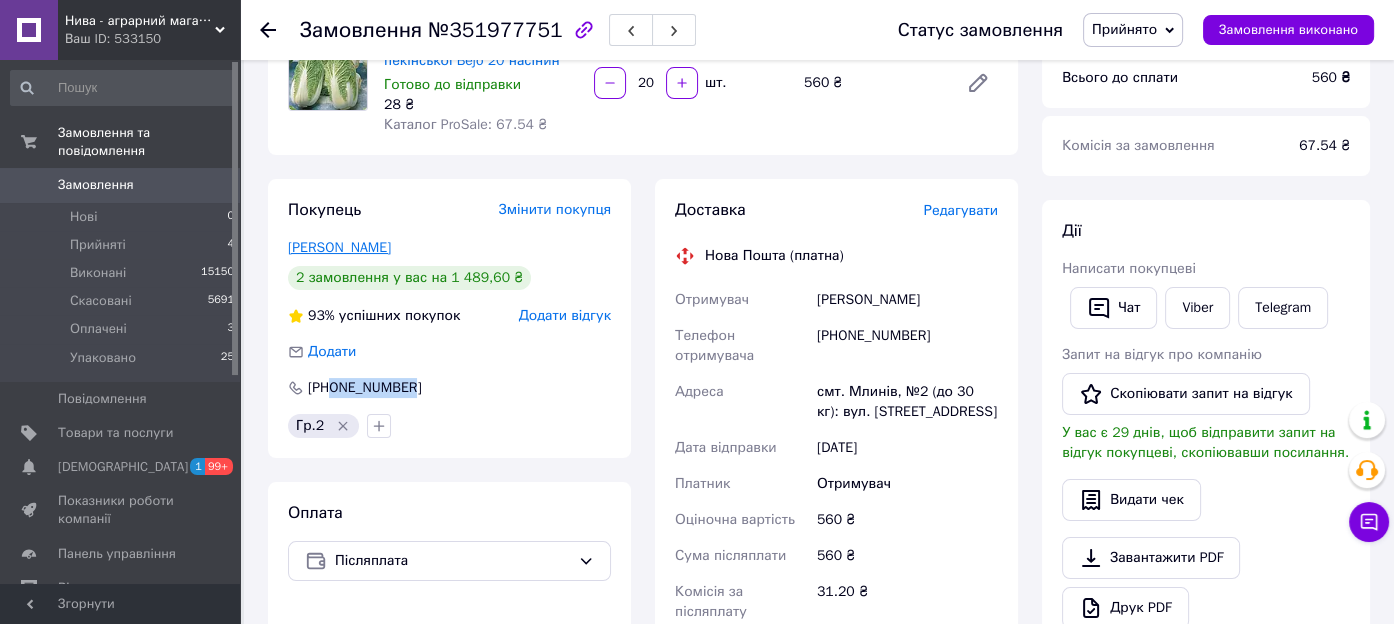 drag, startPoint x: 374, startPoint y: 243, endPoint x: 290, endPoint y: 248, distance: 84.14868 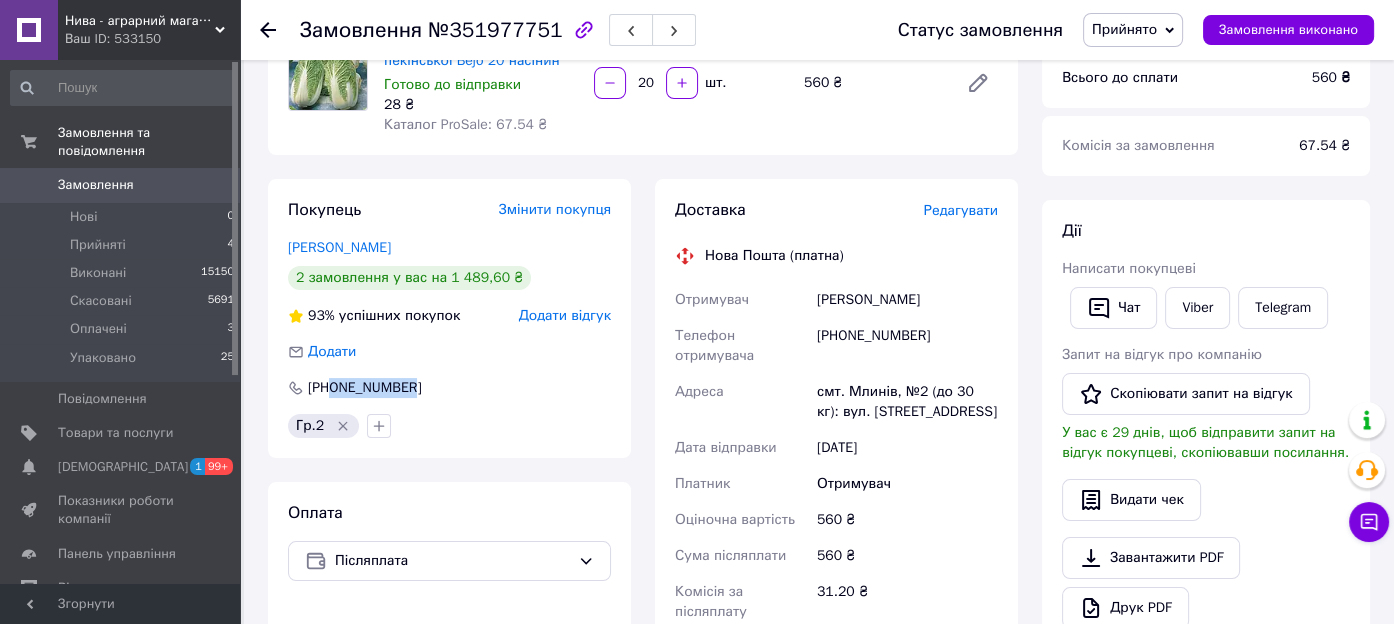 copy on "[PERSON_NAME]" 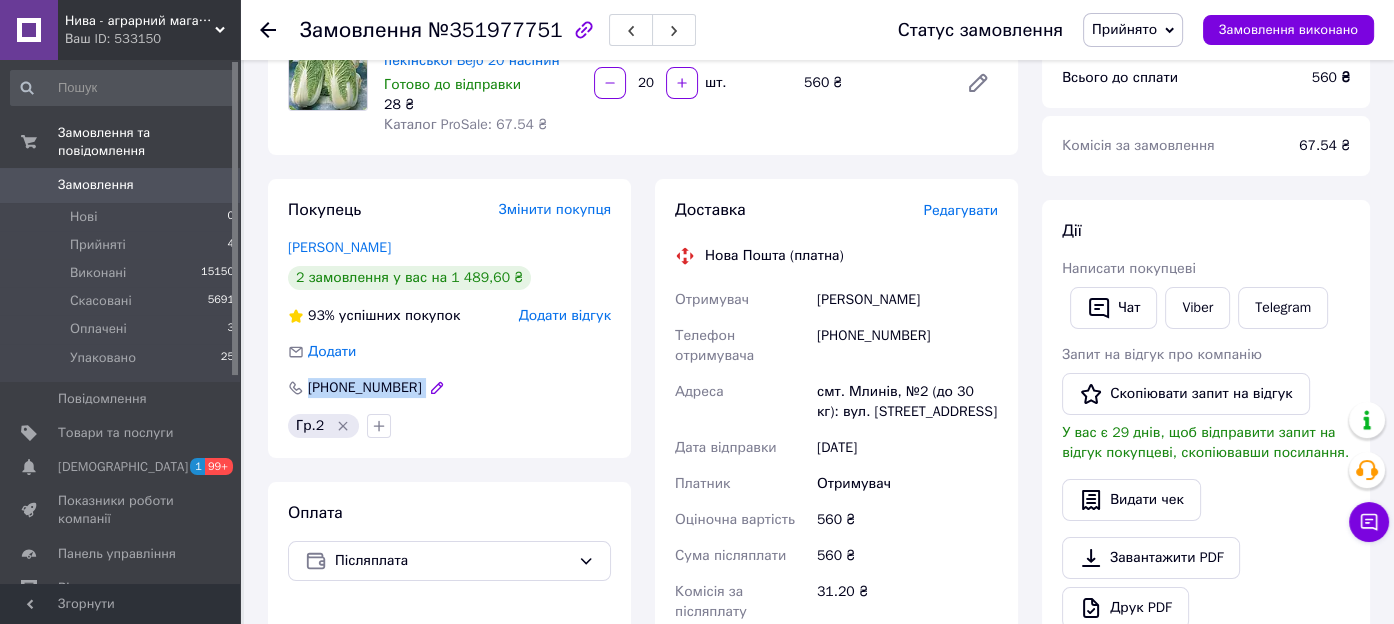 drag, startPoint x: 408, startPoint y: 388, endPoint x: 309, endPoint y: 394, distance: 99.18165 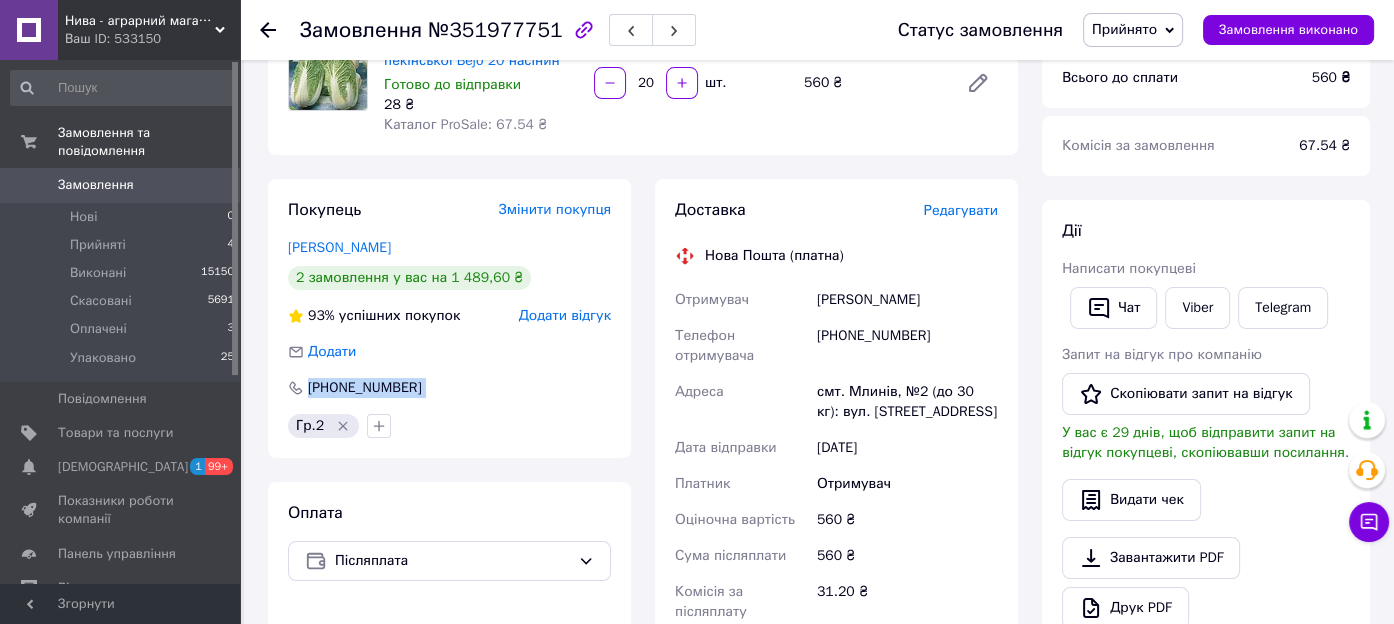 copy on "[PHONE_NUMBER]" 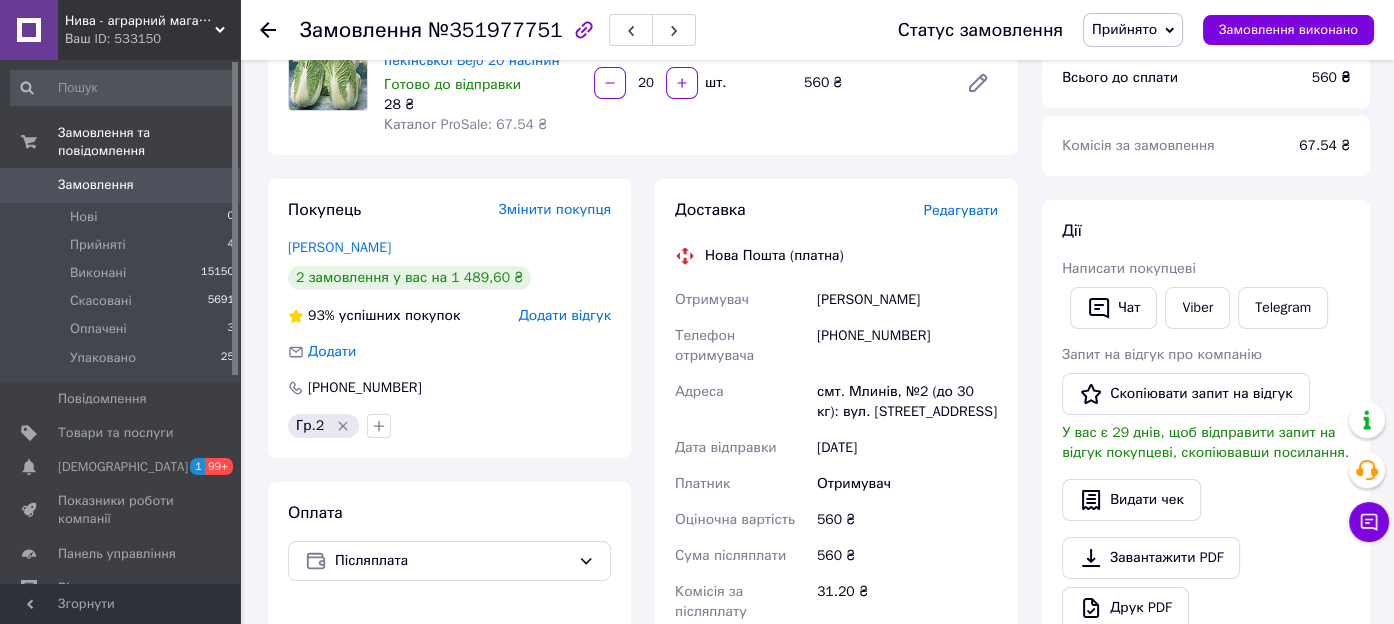 click on "Редагувати" at bounding box center (961, 210) 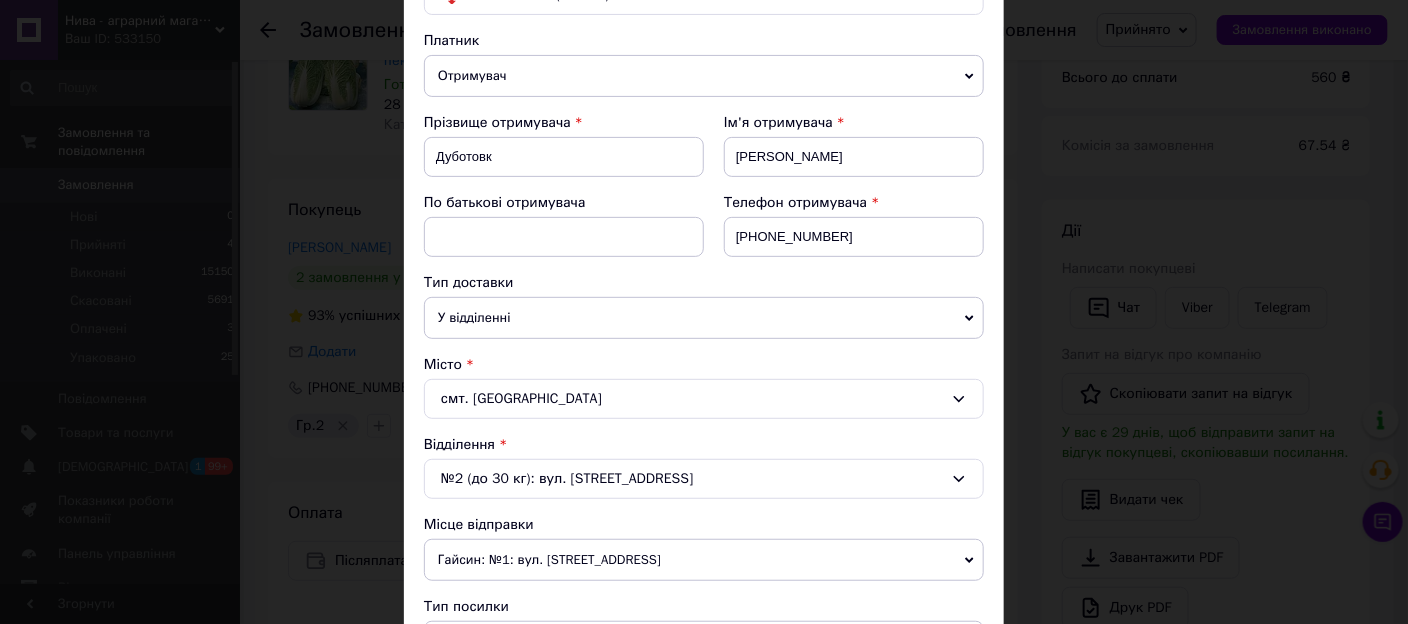 scroll, scrollTop: 299, scrollLeft: 0, axis: vertical 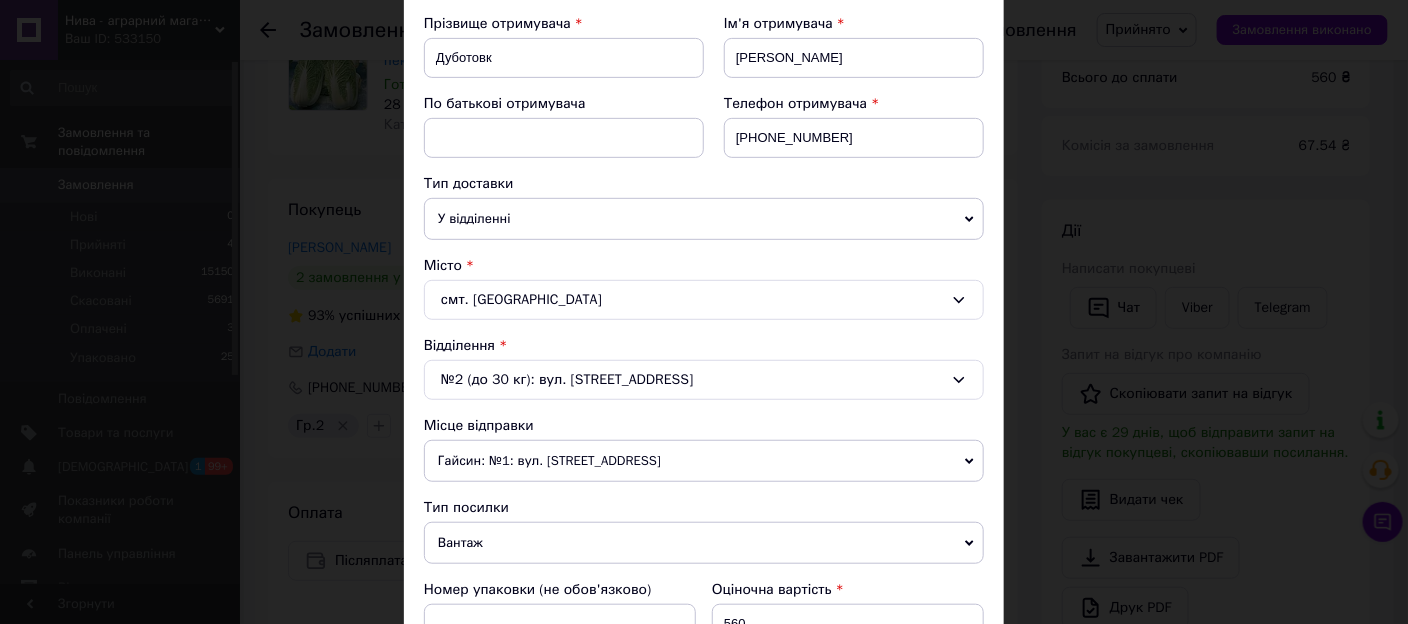 click on "смт. [GEOGRAPHIC_DATA]" at bounding box center [704, 300] 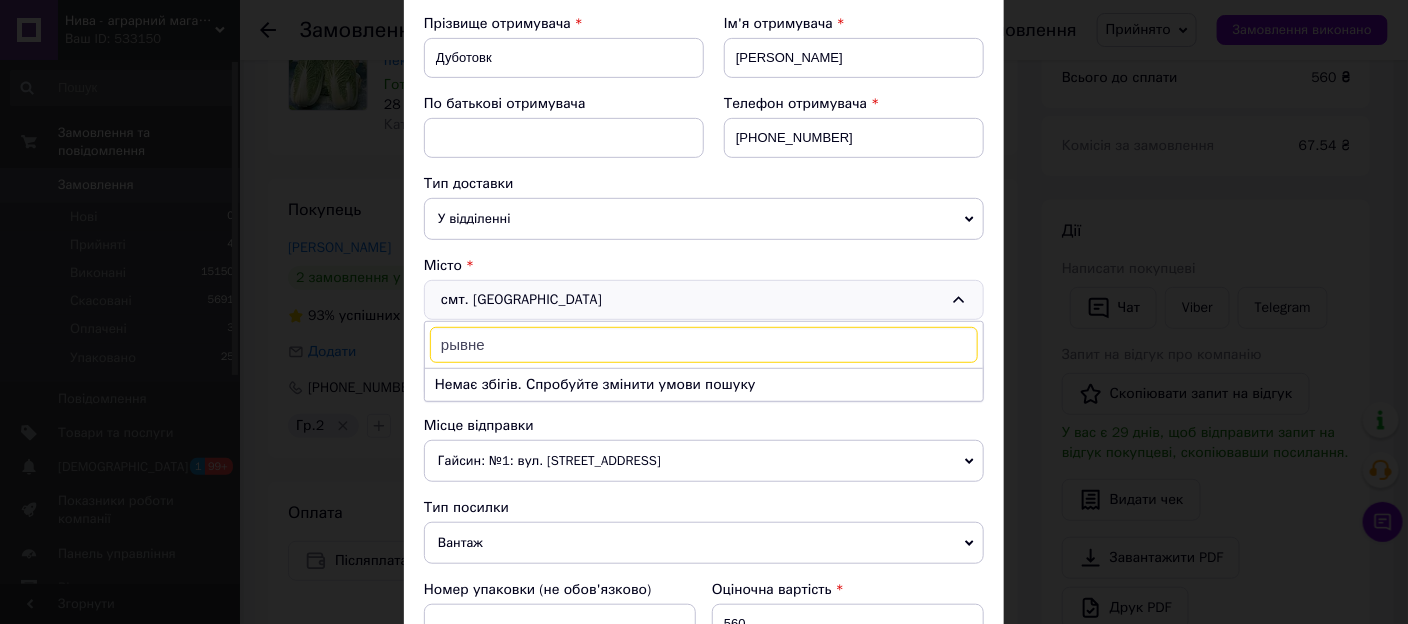 click on "рывне" at bounding box center [704, 345] 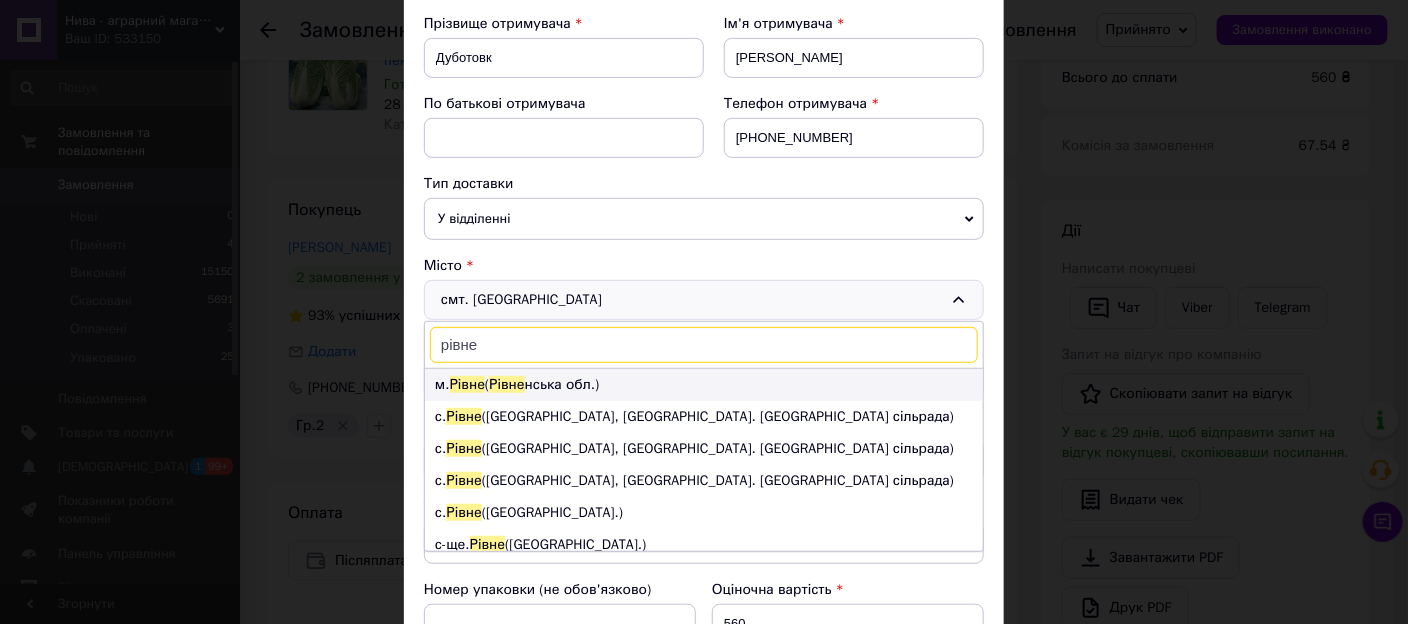 type on "рівне" 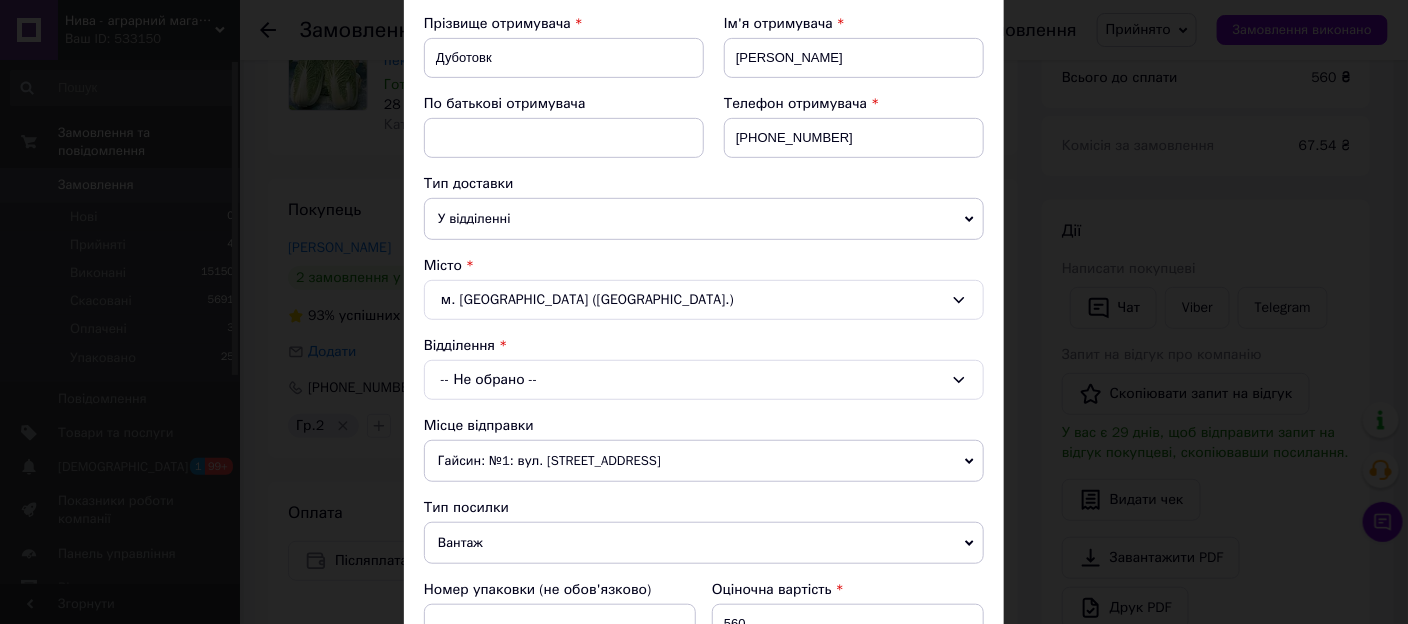 click on "Гайсин: №1: вул. [STREET_ADDRESS]" at bounding box center [704, 461] 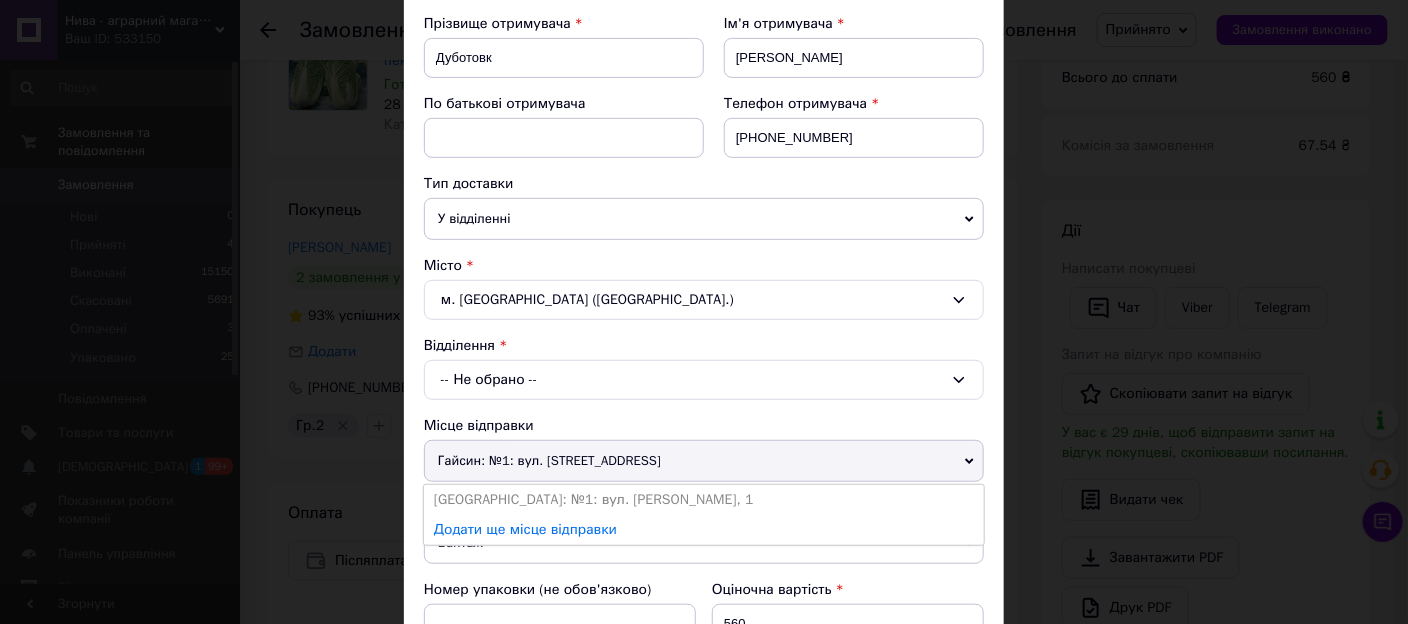 click on "Гайсин: №1: вул. [STREET_ADDRESS]" at bounding box center [704, 461] 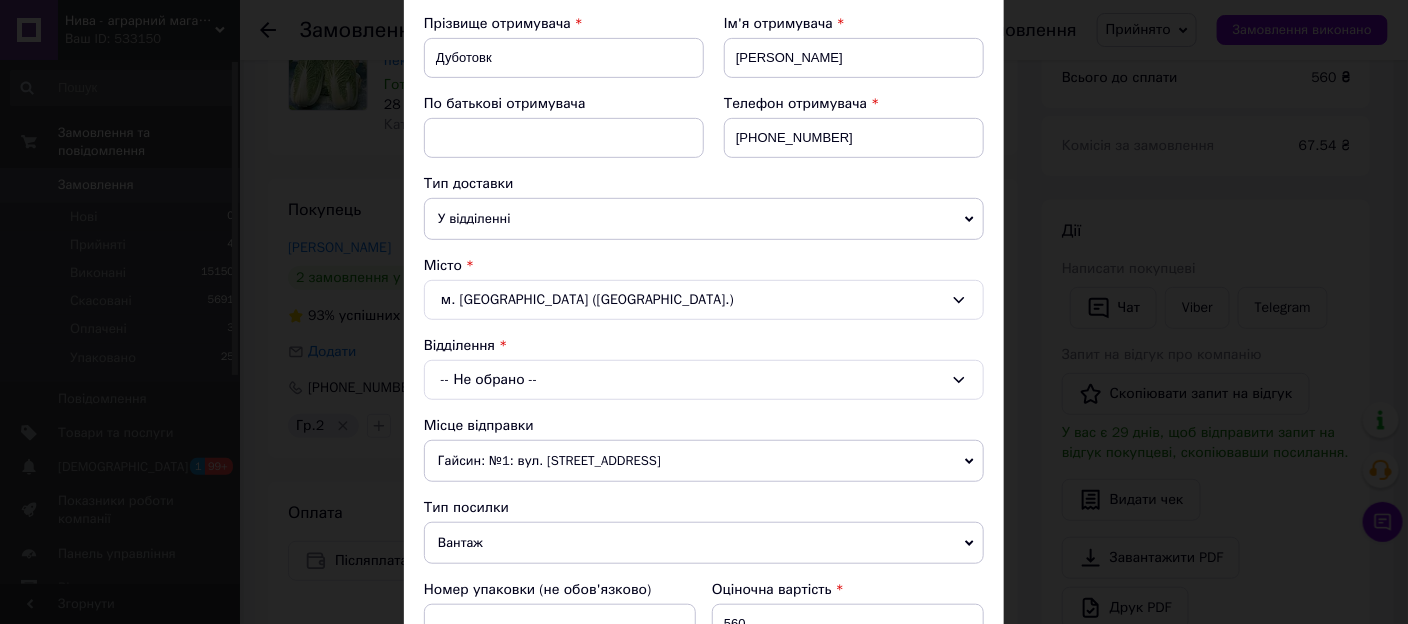 click on "-- Не обрано --" at bounding box center (704, 380) 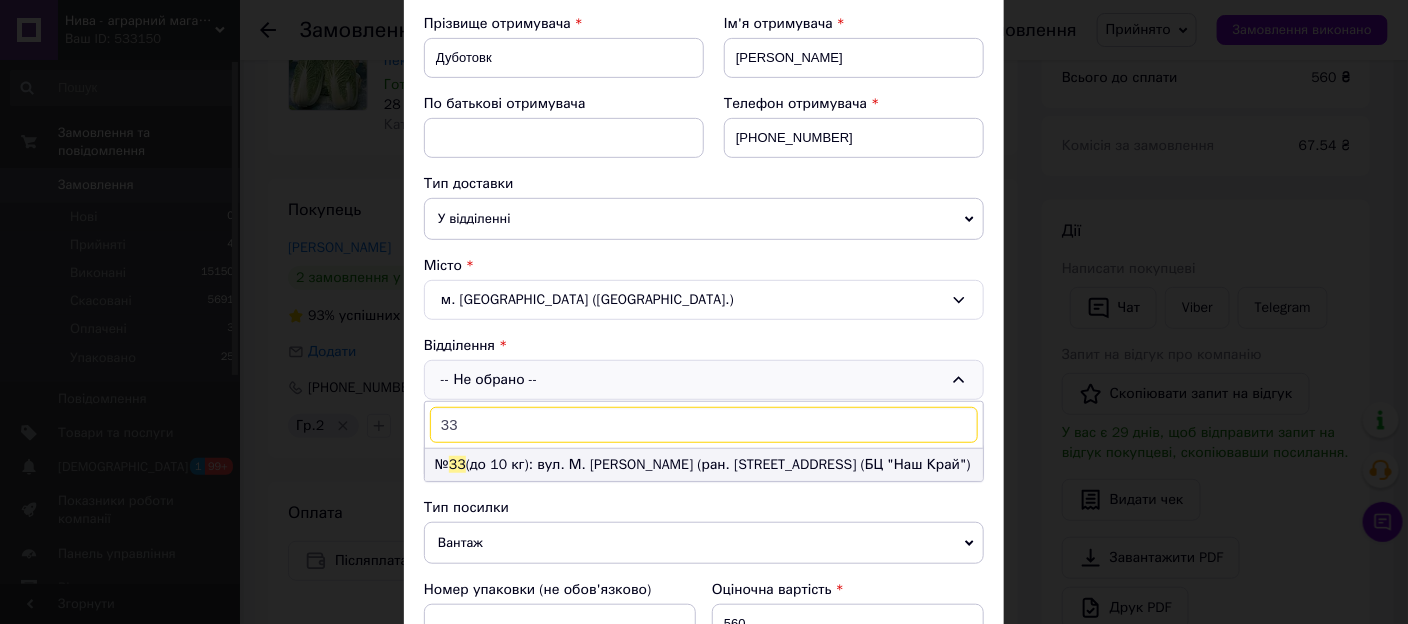 type on "33" 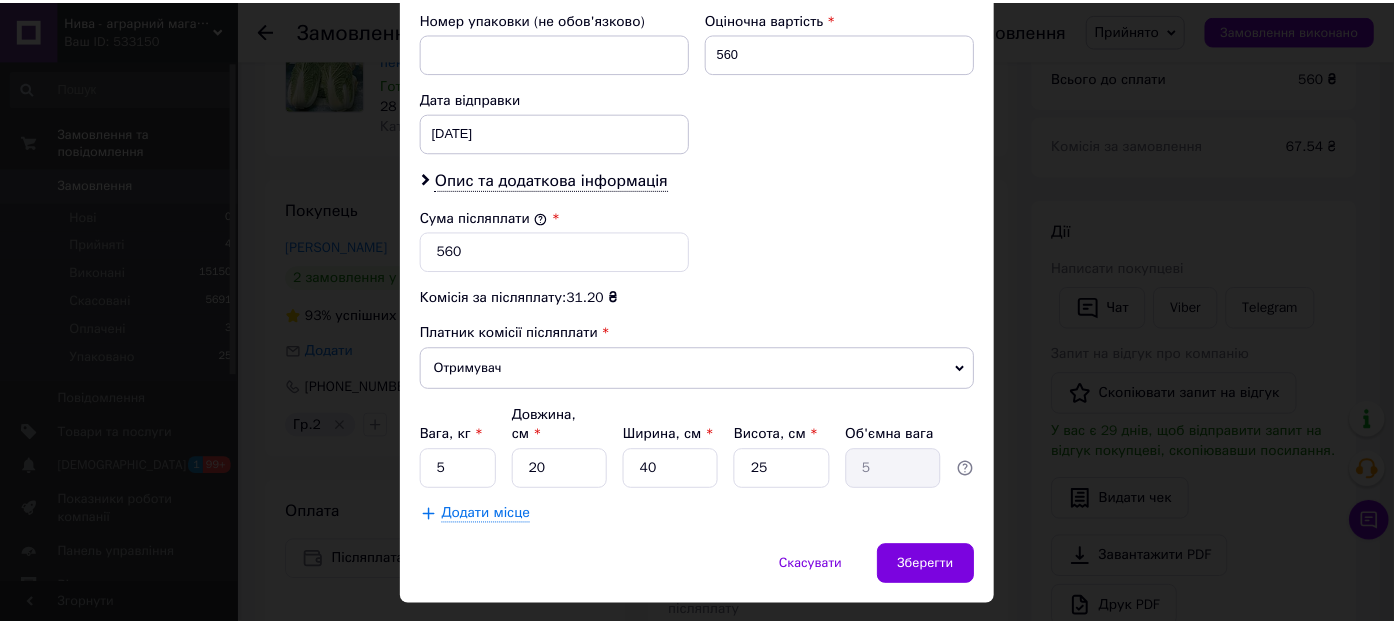 scroll, scrollTop: 894, scrollLeft: 0, axis: vertical 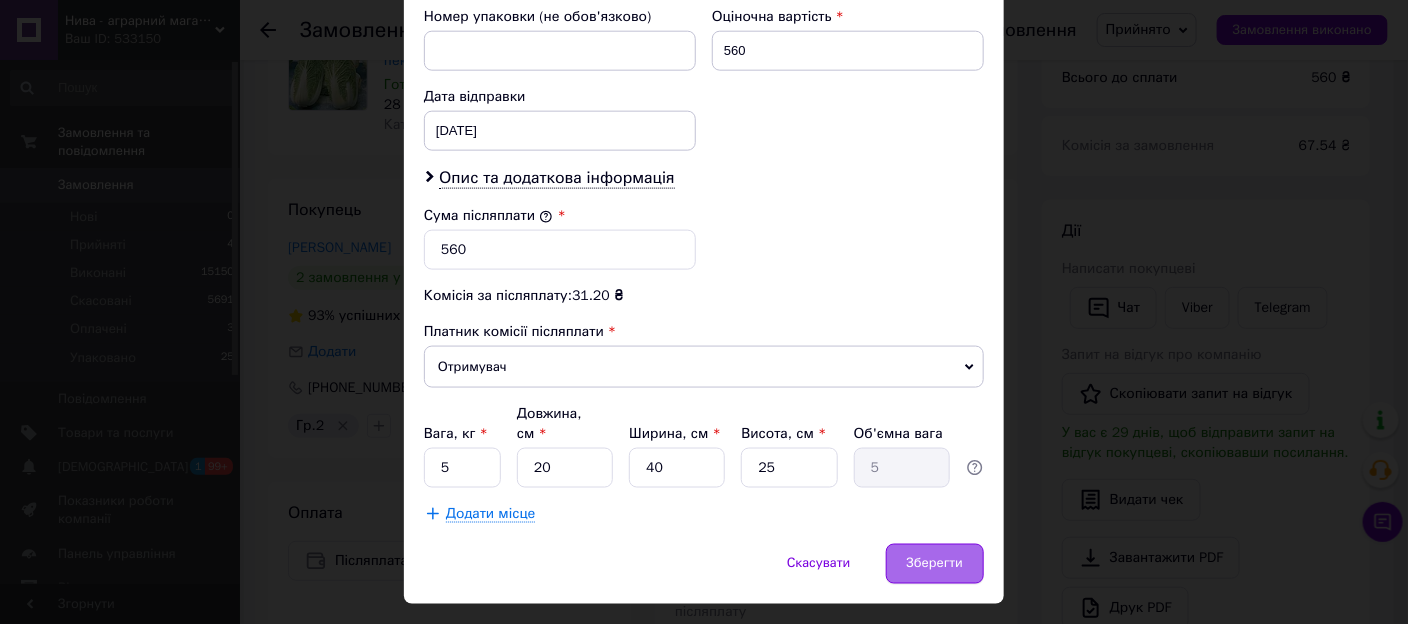 click on "Зберегти" at bounding box center [935, 564] 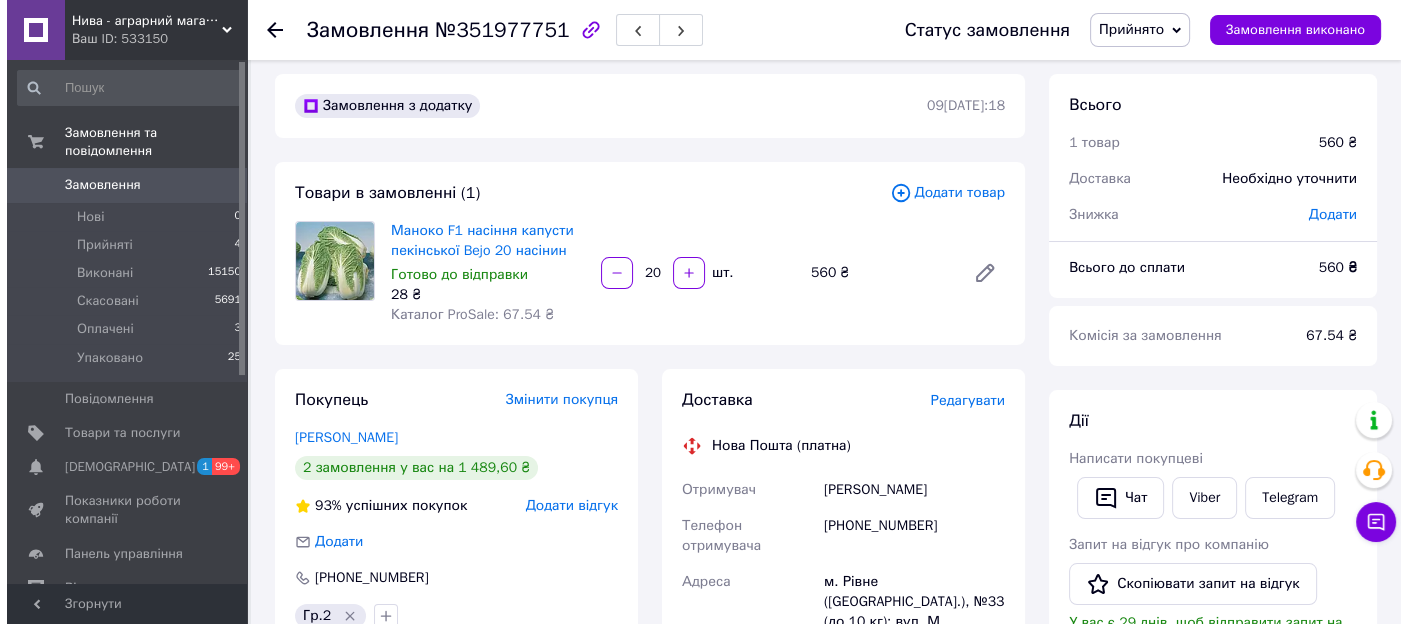 scroll, scrollTop: 0, scrollLeft: 0, axis: both 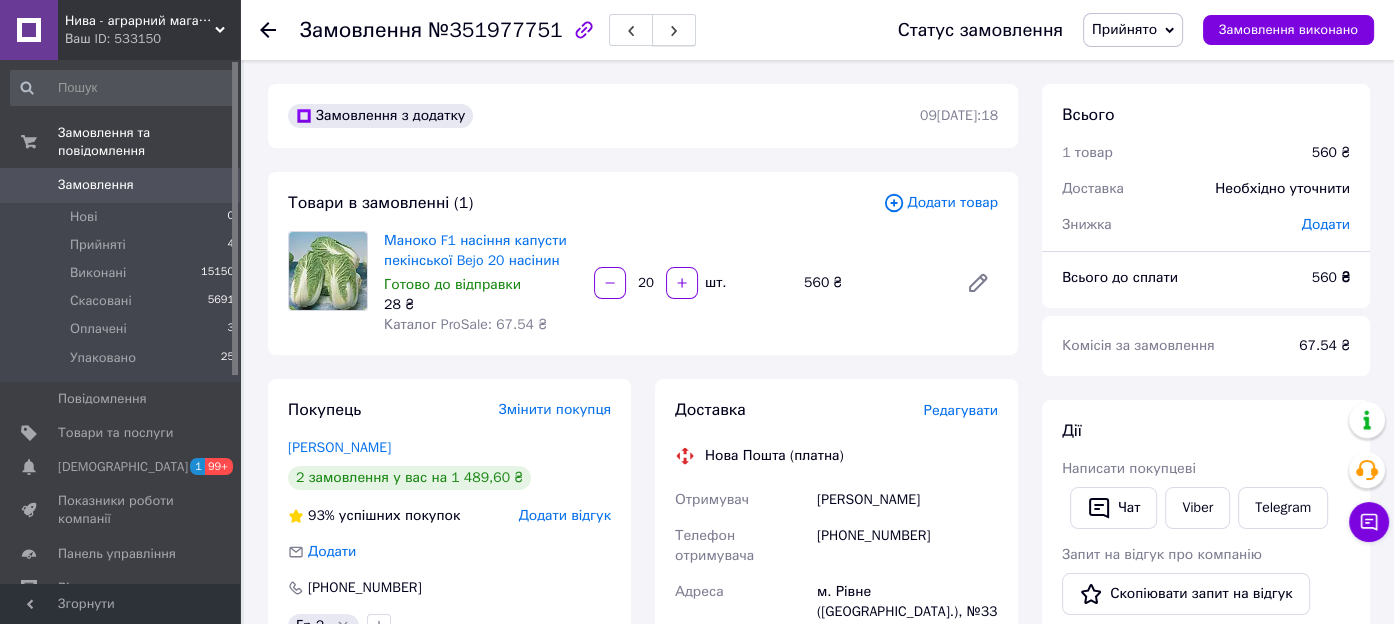 click at bounding box center (674, 30) 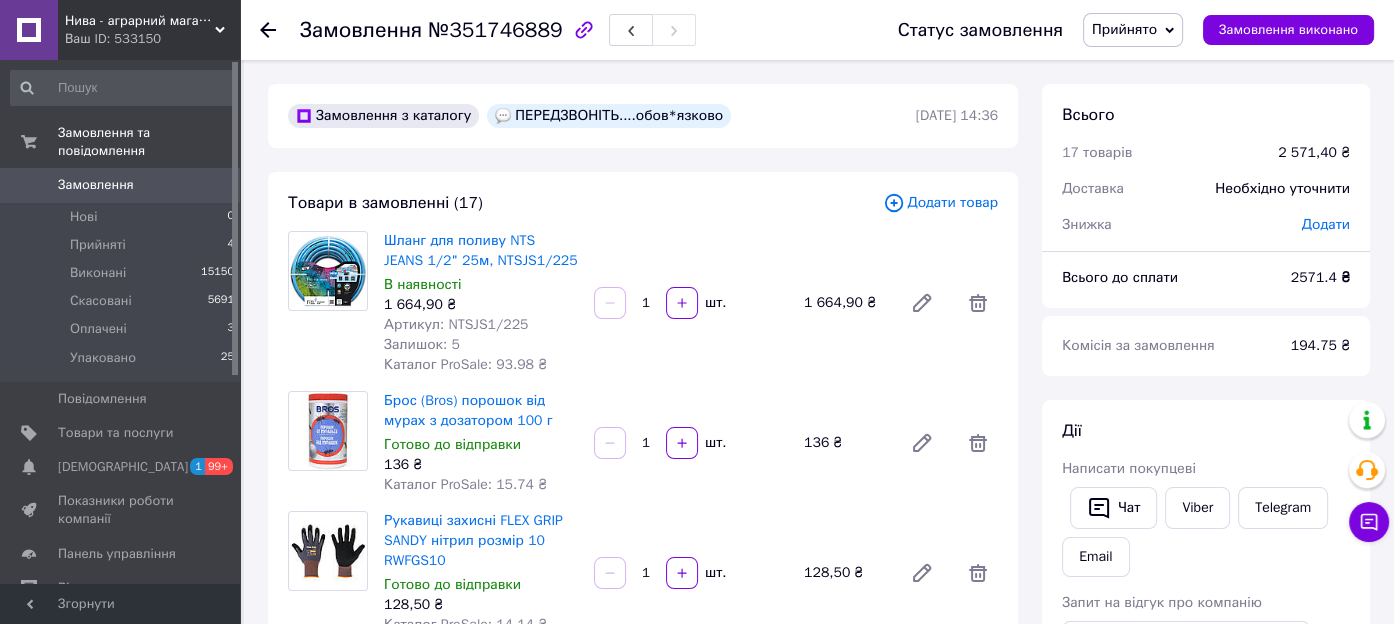 click on "Замовлення" at bounding box center (96, 185) 